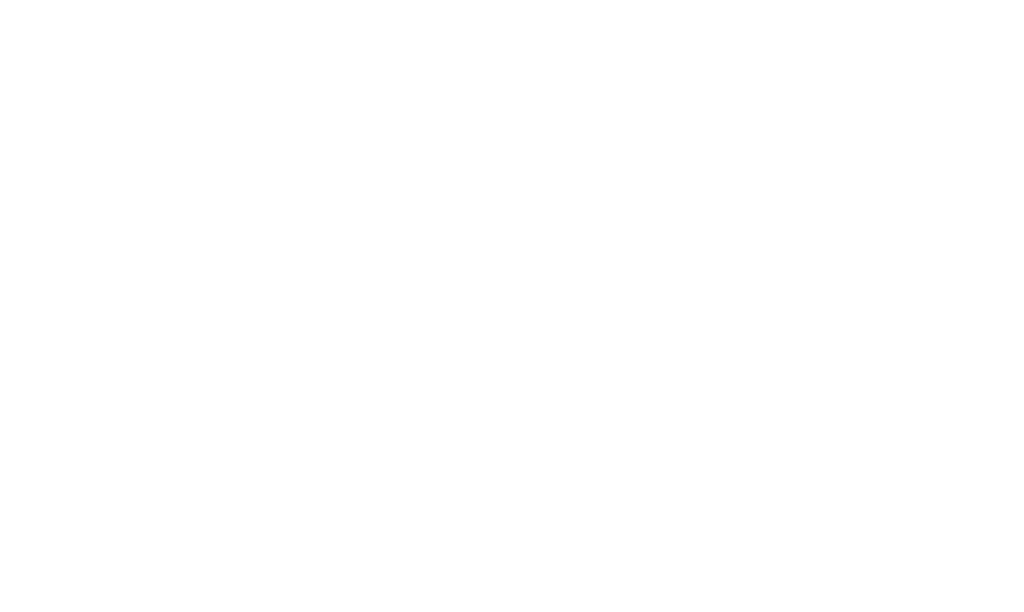 scroll, scrollTop: 0, scrollLeft: 0, axis: both 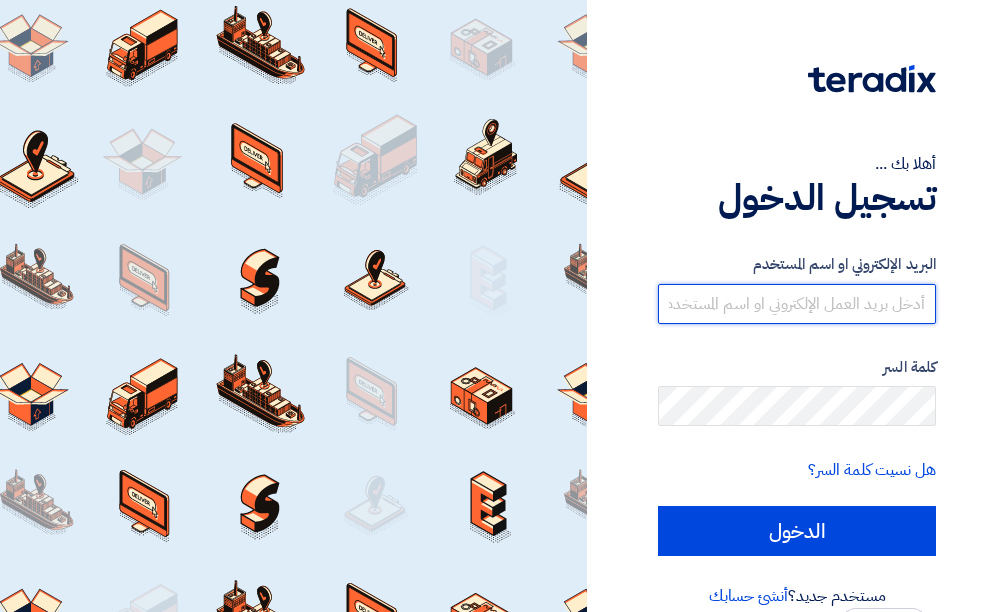 click at bounding box center (797, 304) 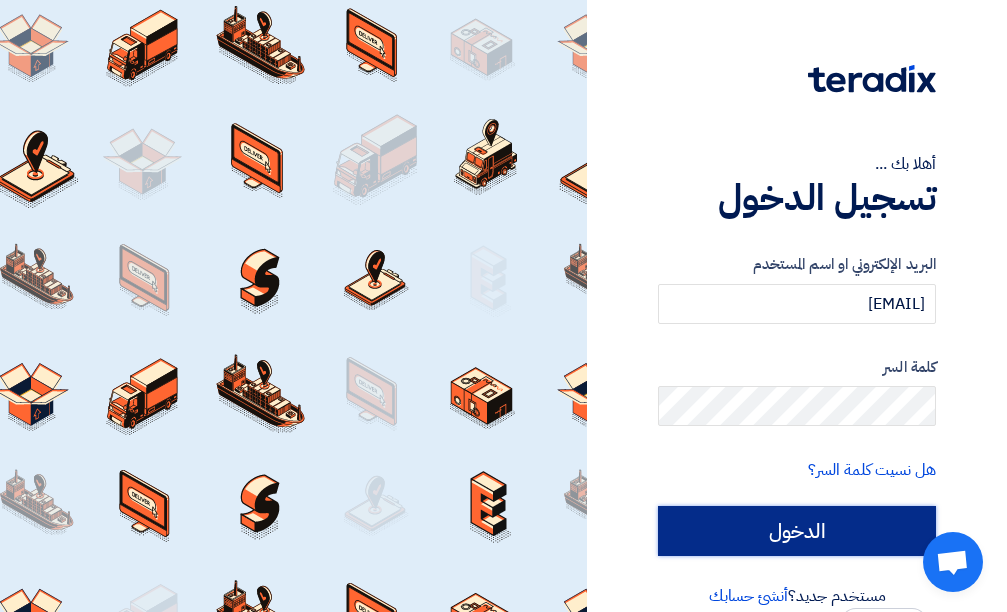click on "الدخول" 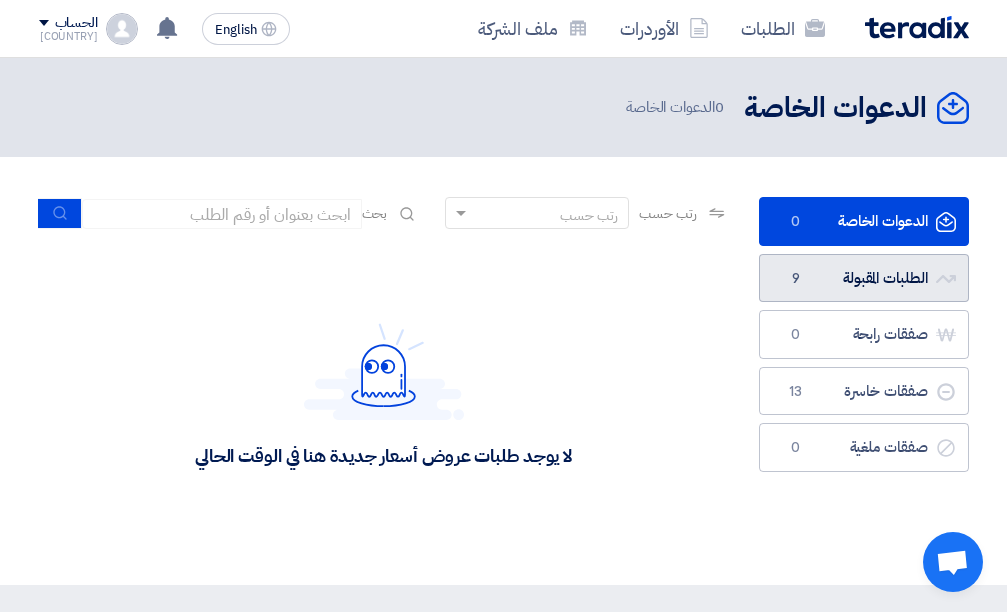 click on "الطلبات المقبولة
الطلبات المقبولة
9" 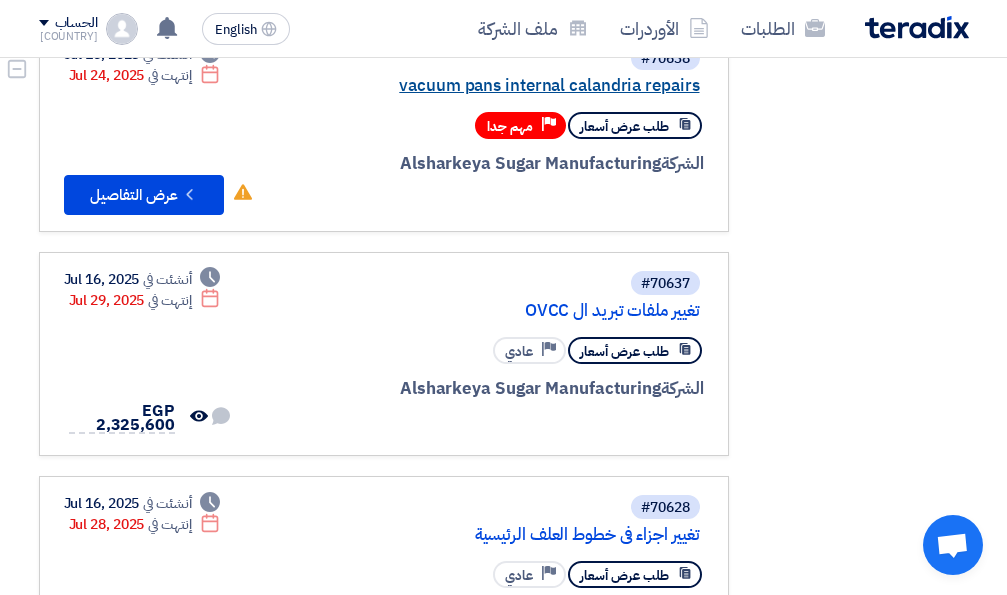 scroll, scrollTop: 700, scrollLeft: 0, axis: vertical 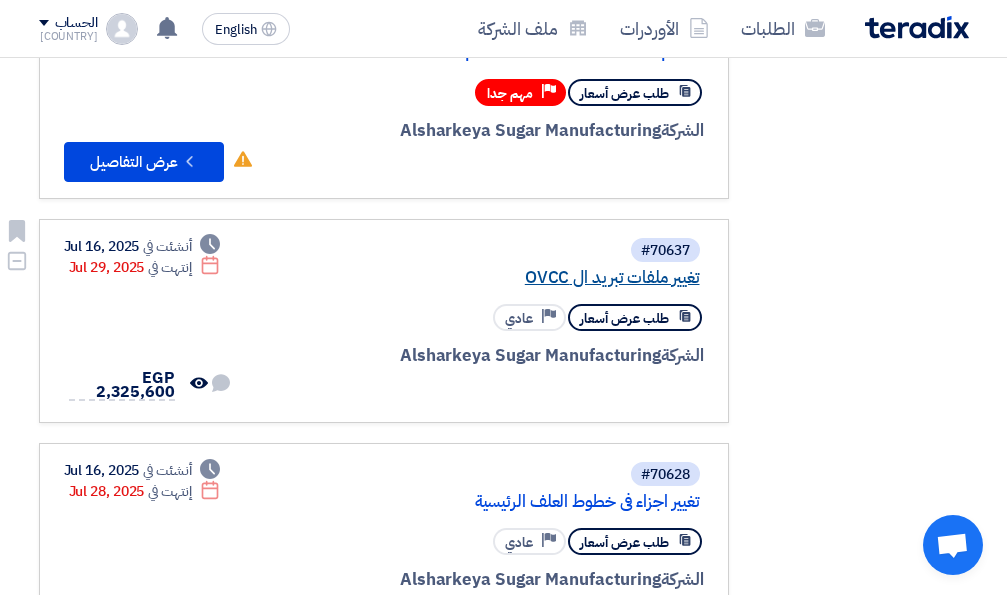 click on "تغيير ملفات تبريد ال OVCC" 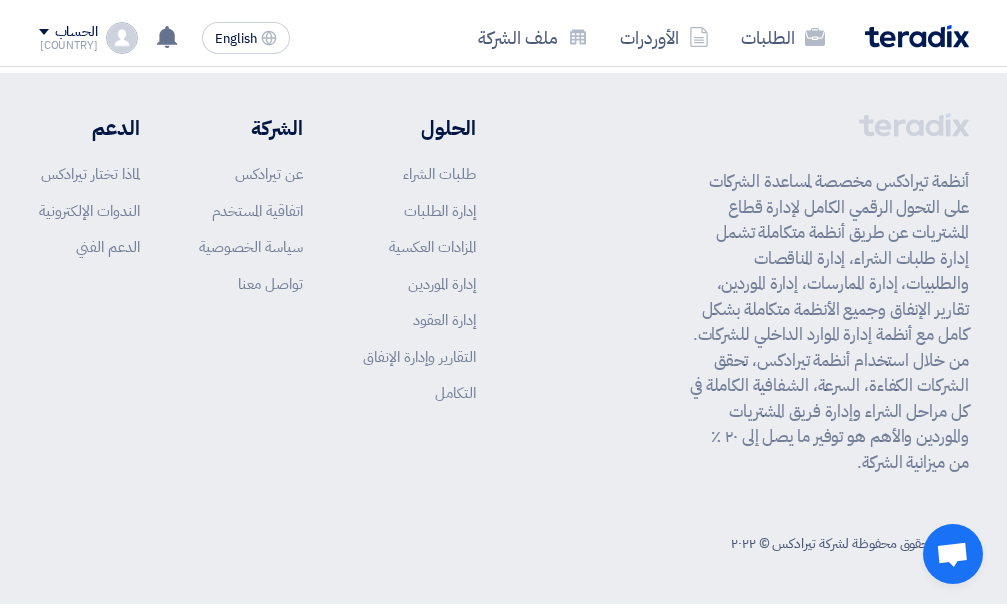scroll, scrollTop: 0, scrollLeft: 0, axis: both 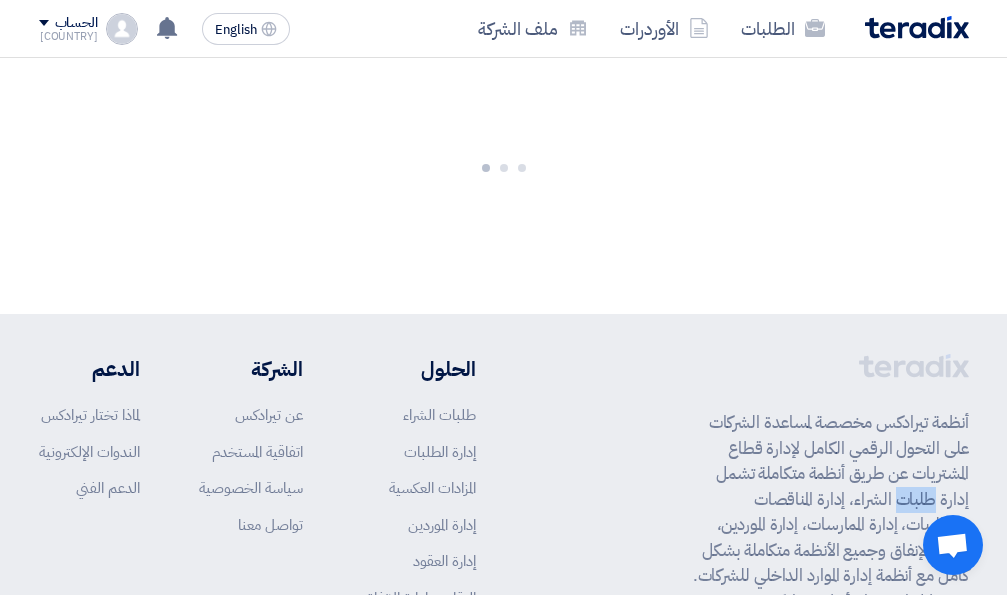 click on "الطلبات
الأوردرات
ملف الشركة
English
EN
لا توجد إشعارات جديدة لديك
الحساب
ايجيبت" 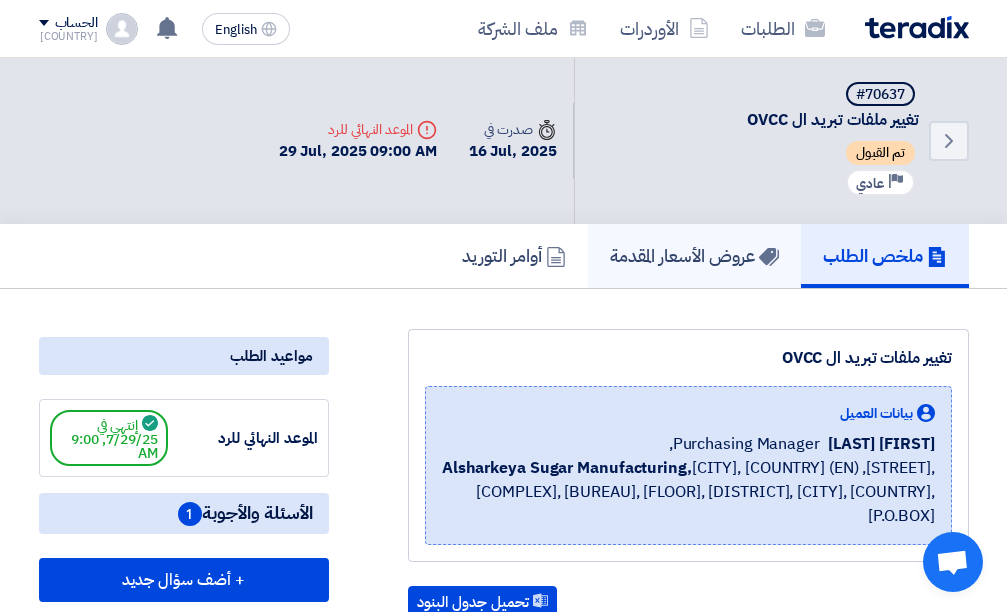 click on "عروض الأسعار المقدمة" 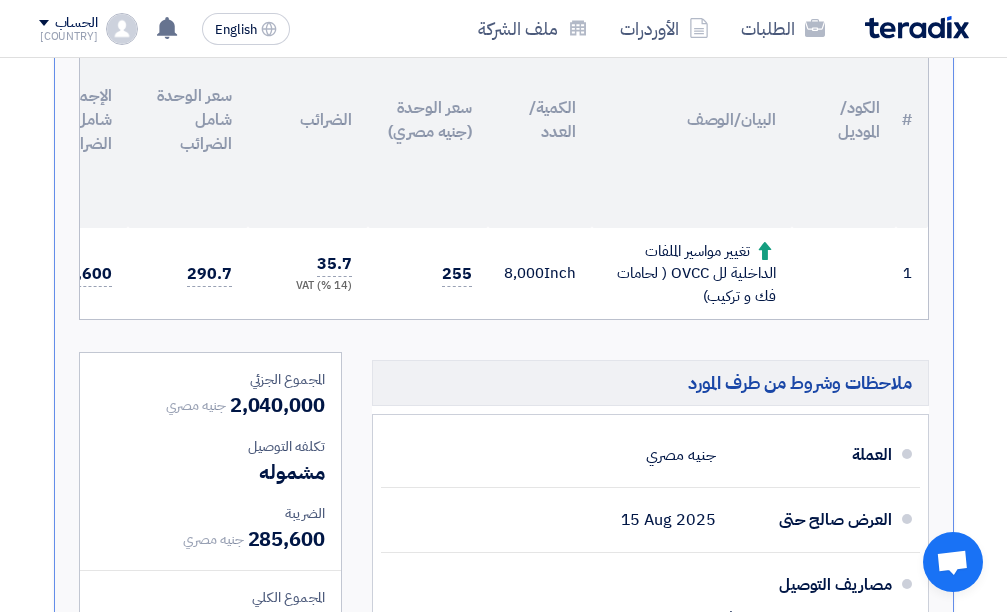 scroll, scrollTop: 500, scrollLeft: 0, axis: vertical 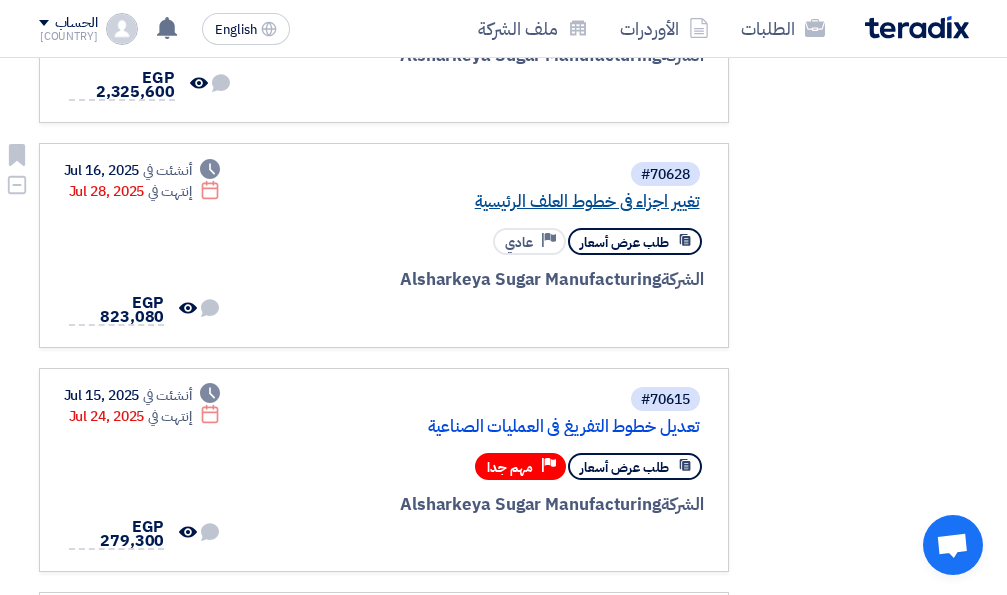 click on "تغيير اجزاء فى خطوط العلف الرئيسية" 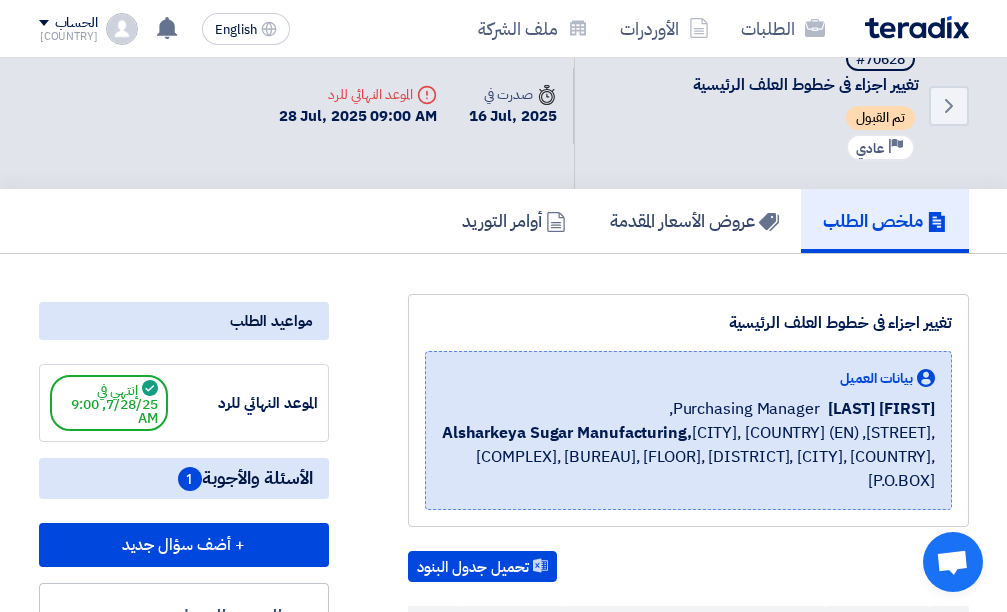 scroll, scrollTop: 0, scrollLeft: 0, axis: both 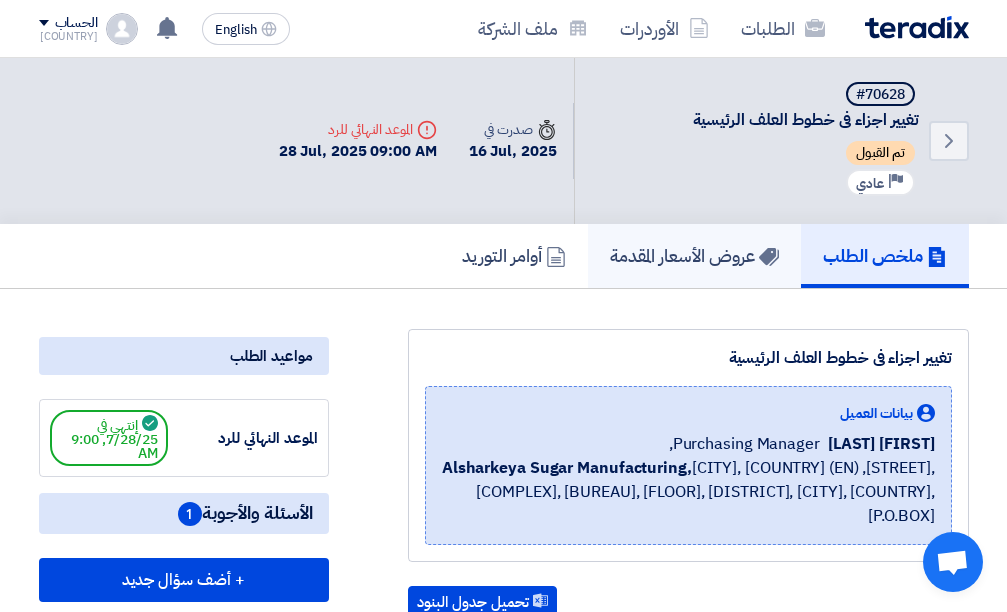 click on "عروض الأسعار المقدمة" 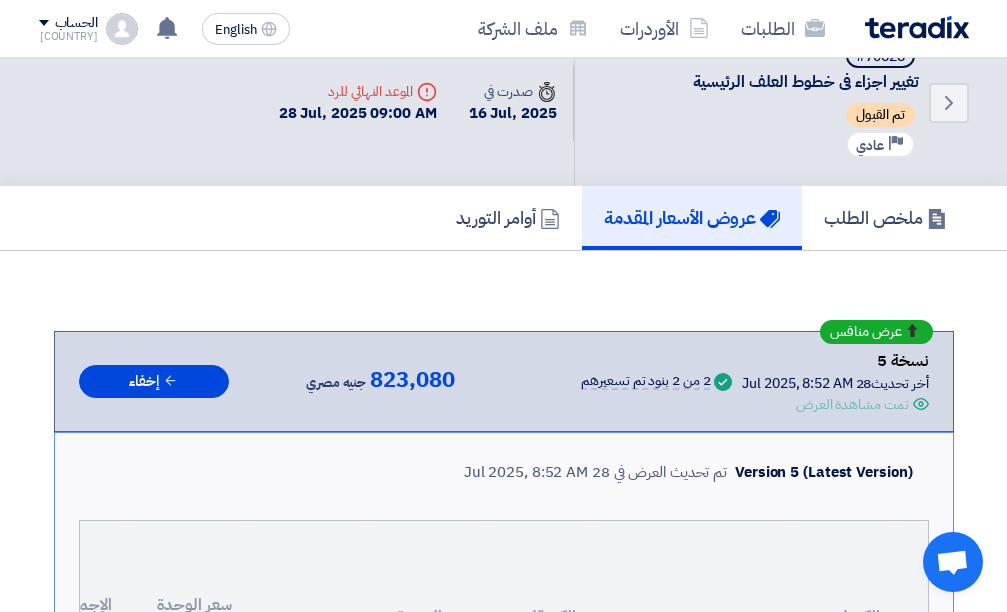 scroll, scrollTop: 0, scrollLeft: 0, axis: both 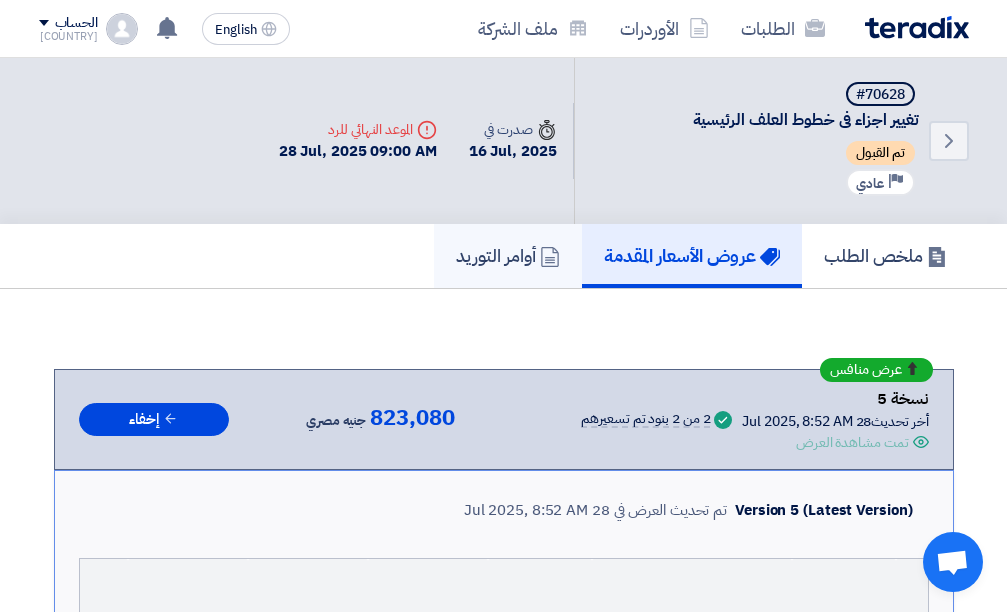 click on "أوامر التوريد" 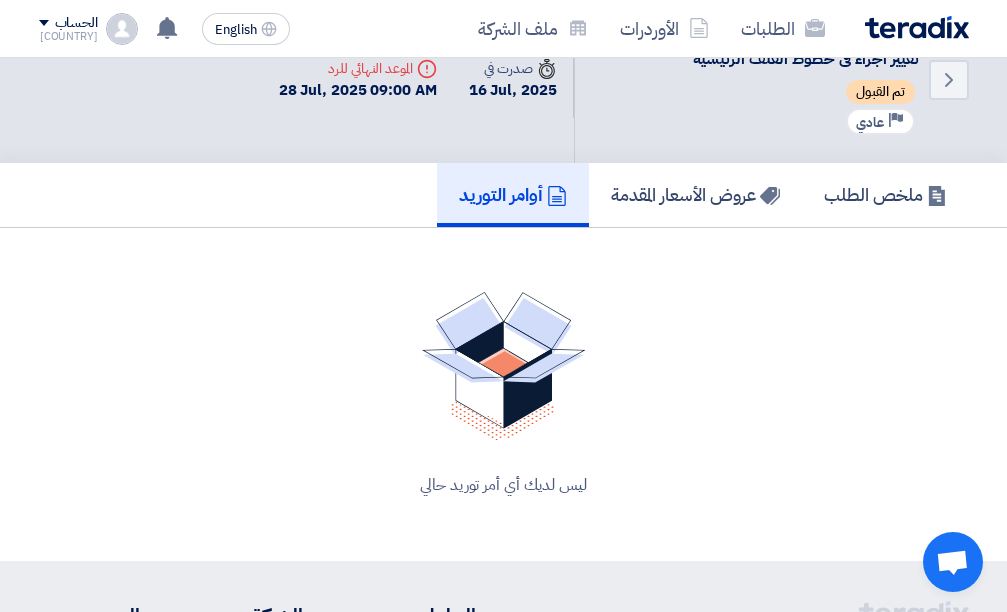 scroll, scrollTop: 0, scrollLeft: 0, axis: both 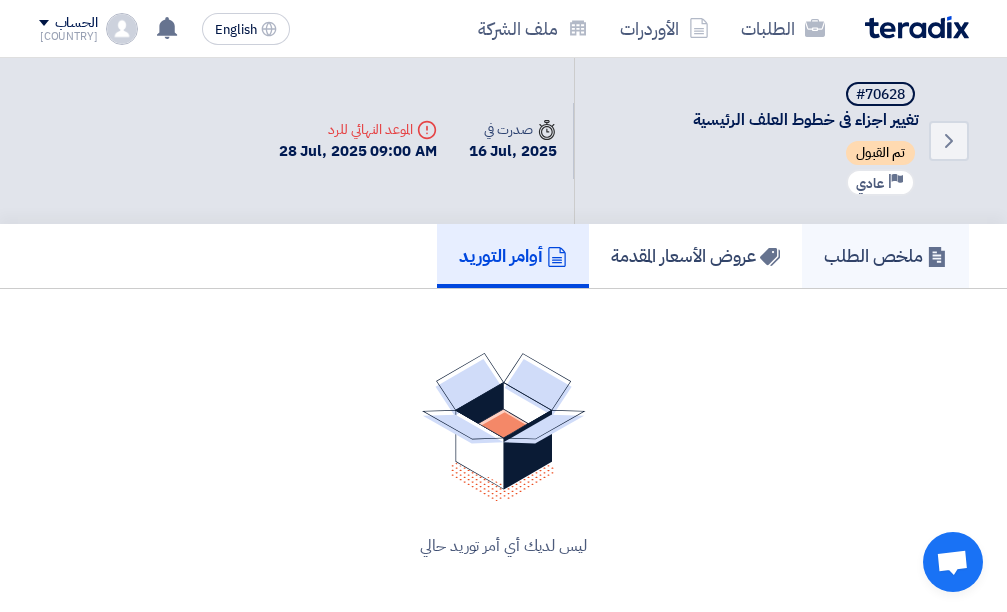 click on "ملخص الطلب" 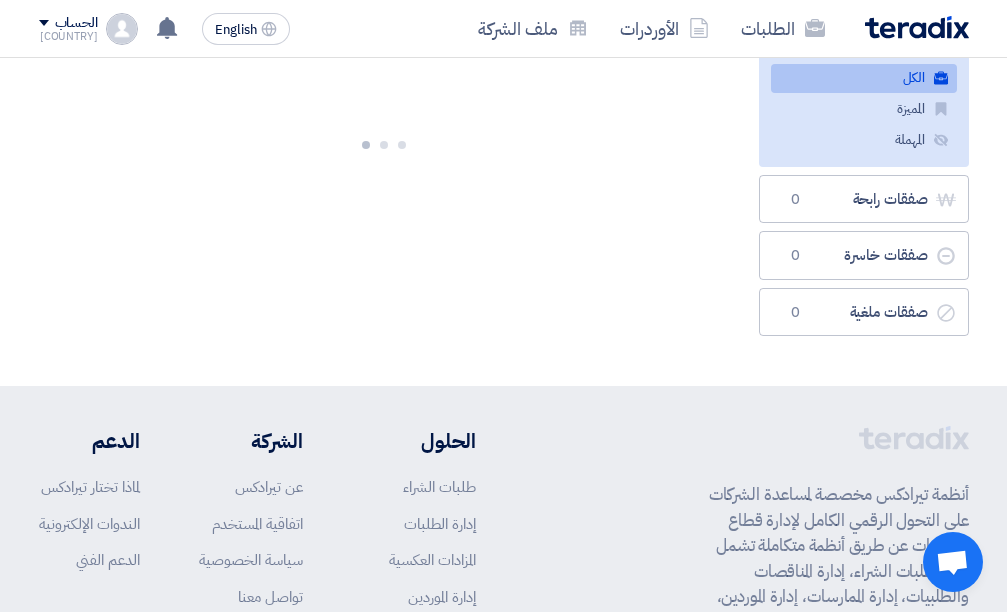 scroll, scrollTop: 300, scrollLeft: 0, axis: vertical 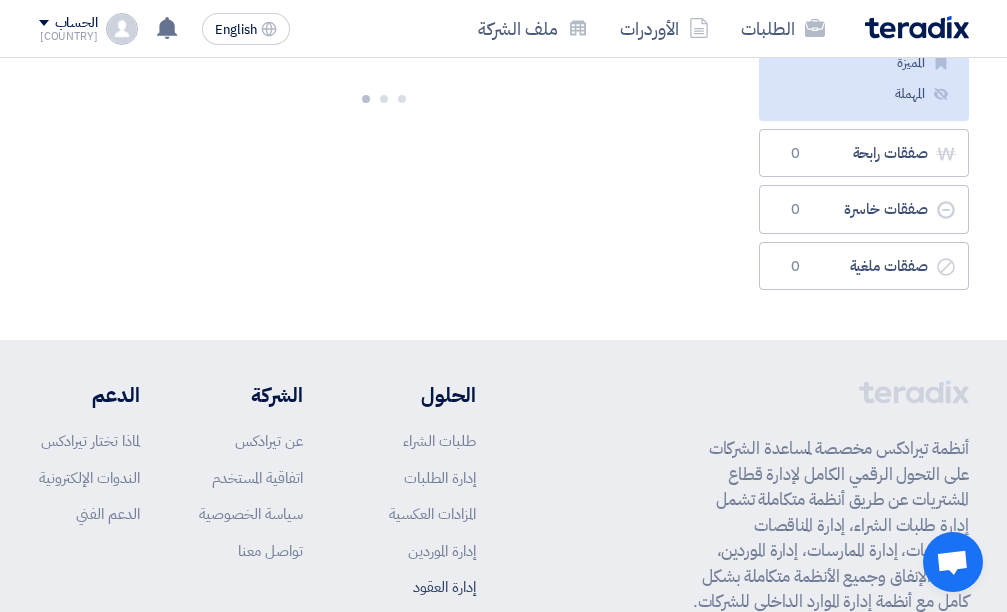 click on "إدارة العقود" 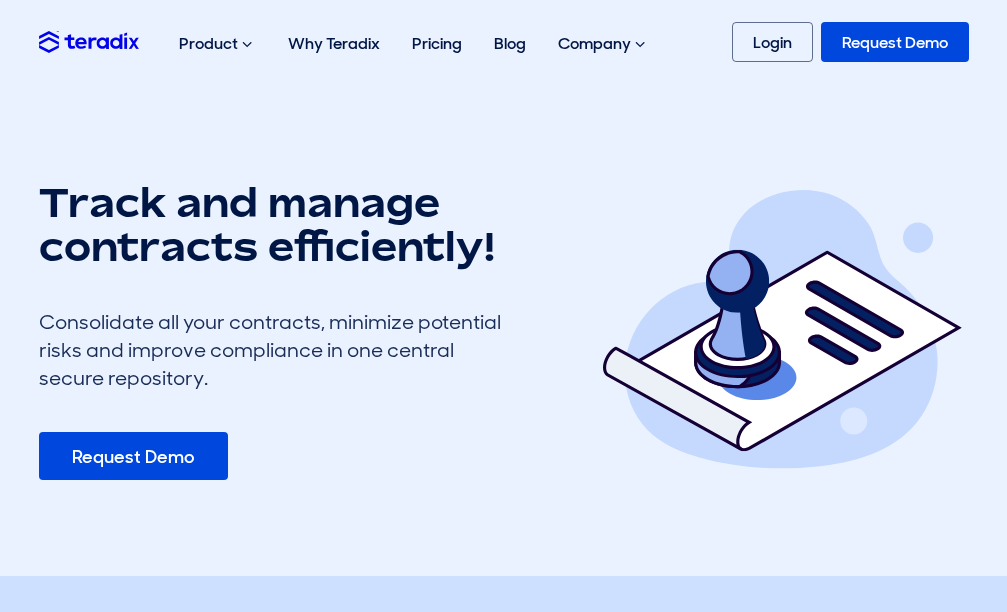scroll, scrollTop: 0, scrollLeft: 0, axis: both 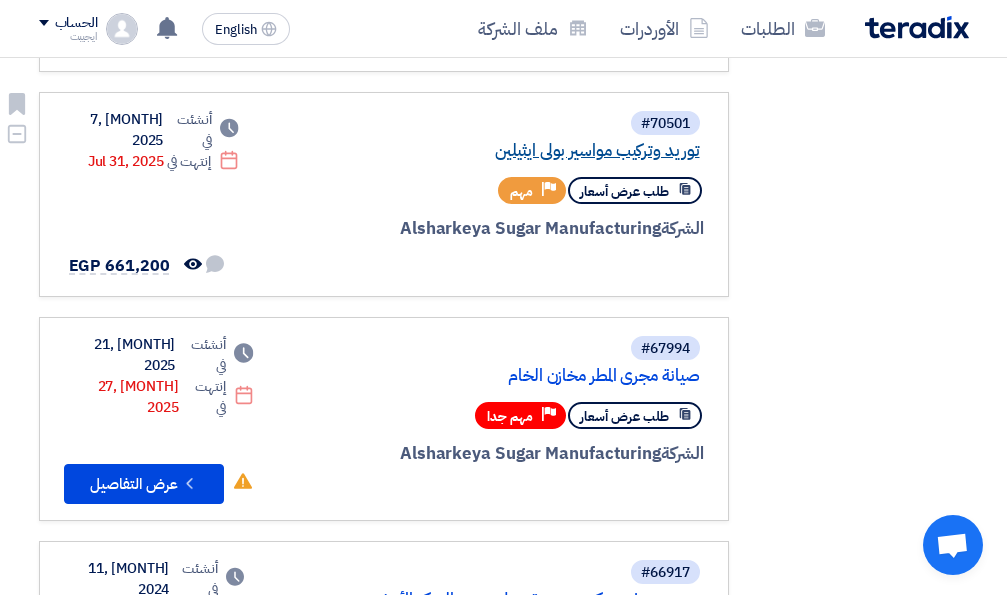 click on "توريد وتركيب مواسير بولى ايثيلين" 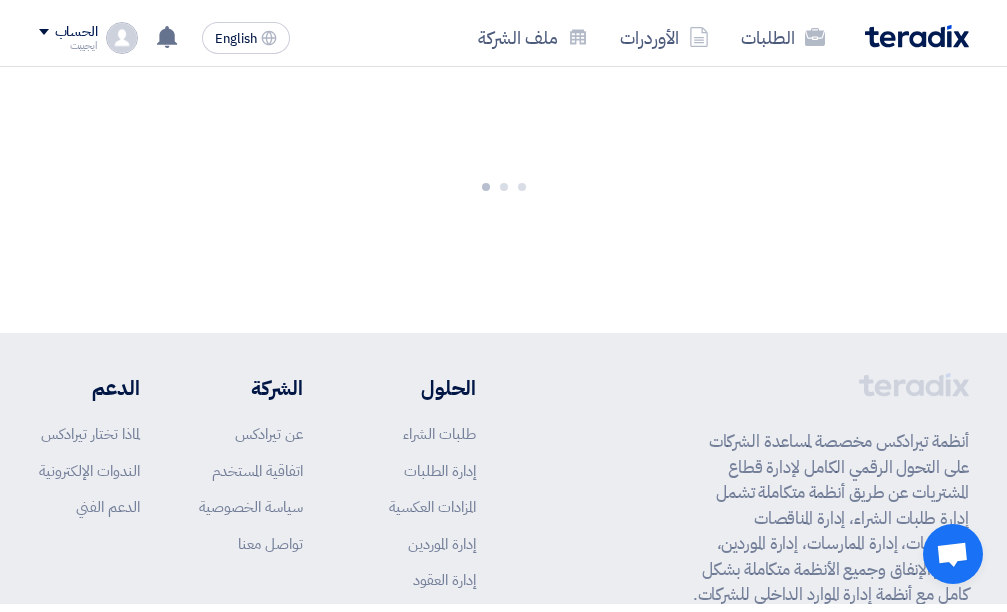 scroll, scrollTop: 0, scrollLeft: 0, axis: both 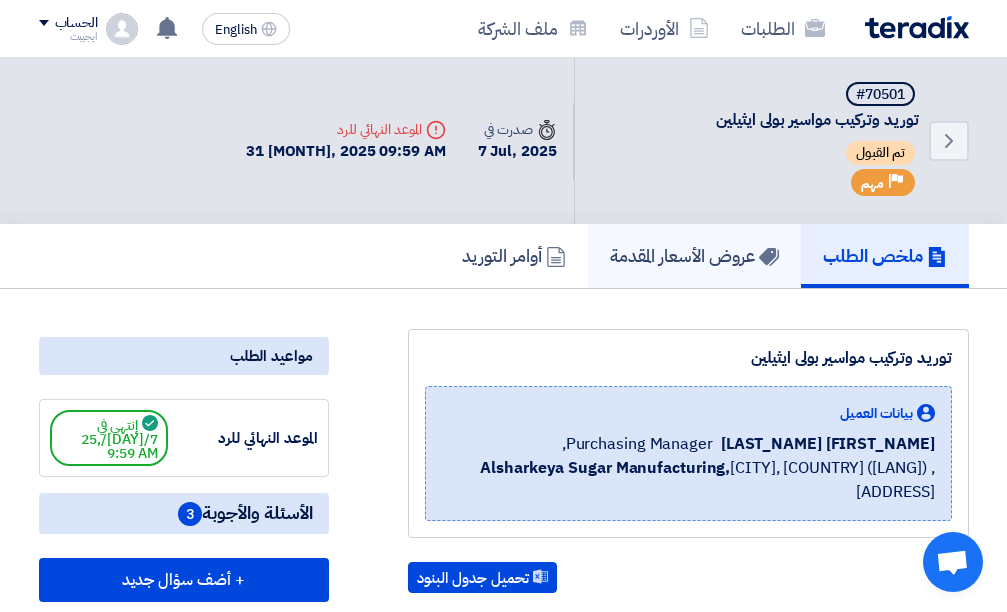 click on "عروض الأسعار المقدمة" 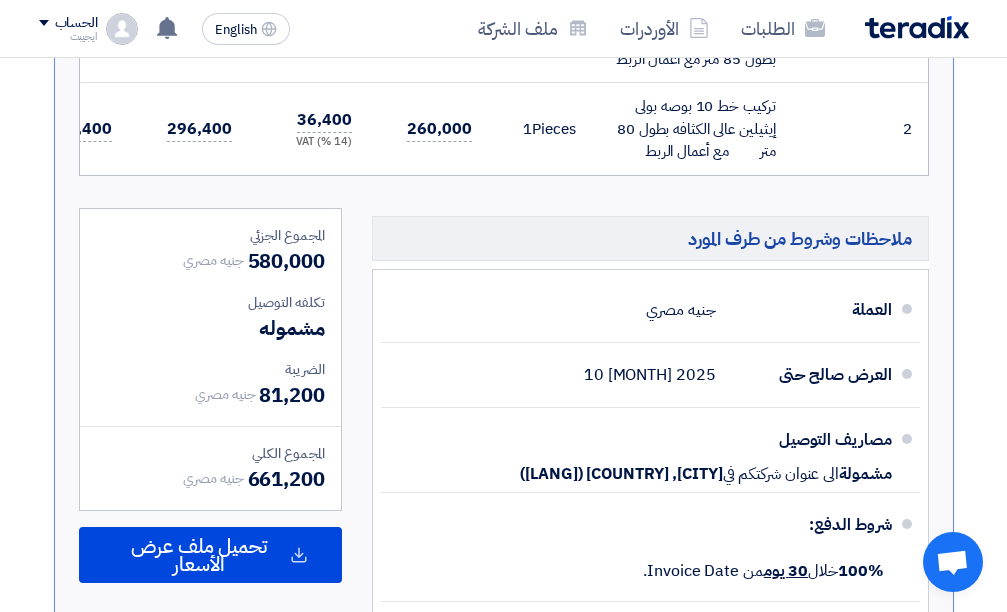 scroll, scrollTop: 800, scrollLeft: 0, axis: vertical 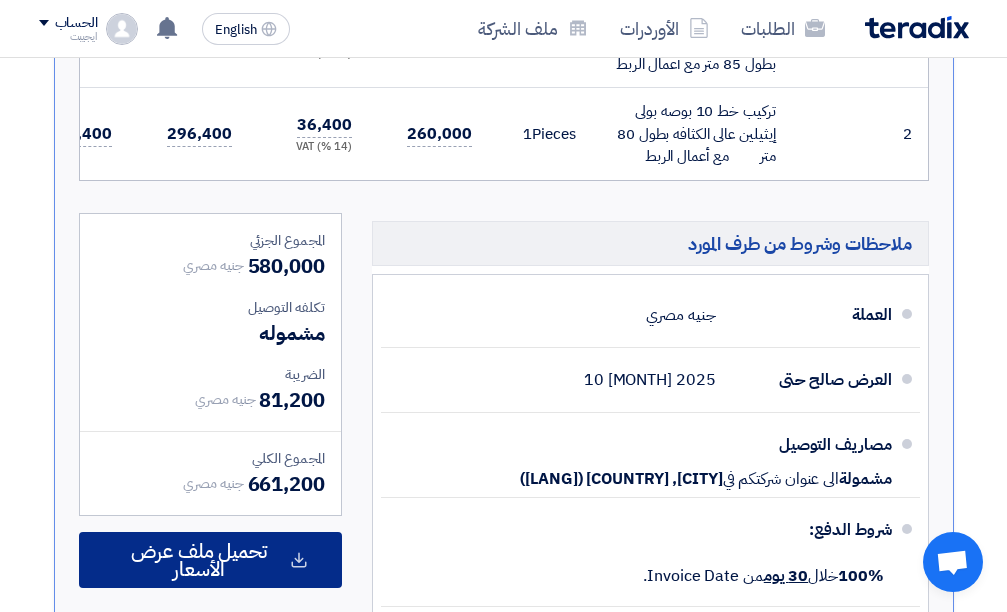click 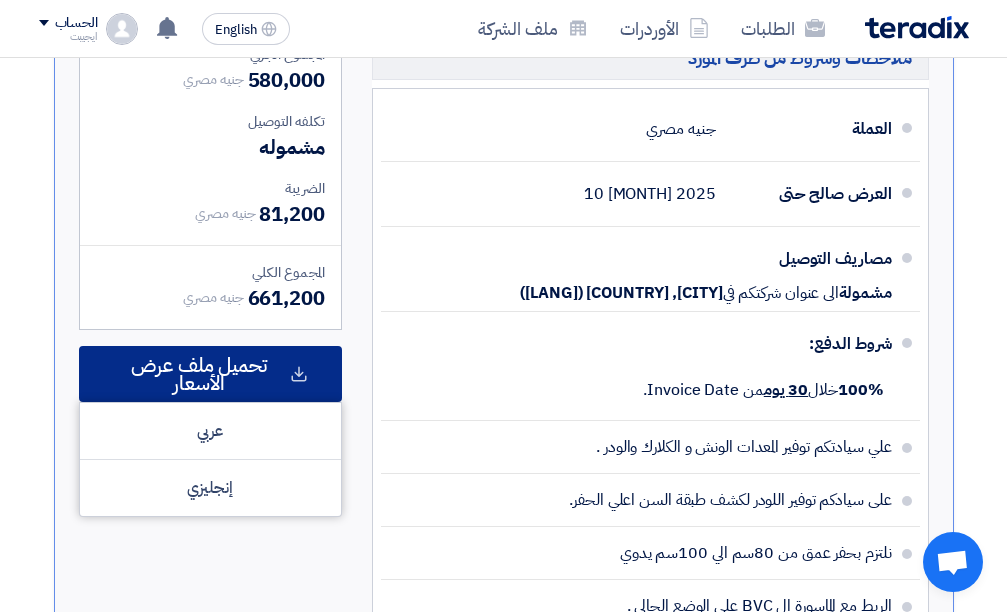 scroll, scrollTop: 1000, scrollLeft: 0, axis: vertical 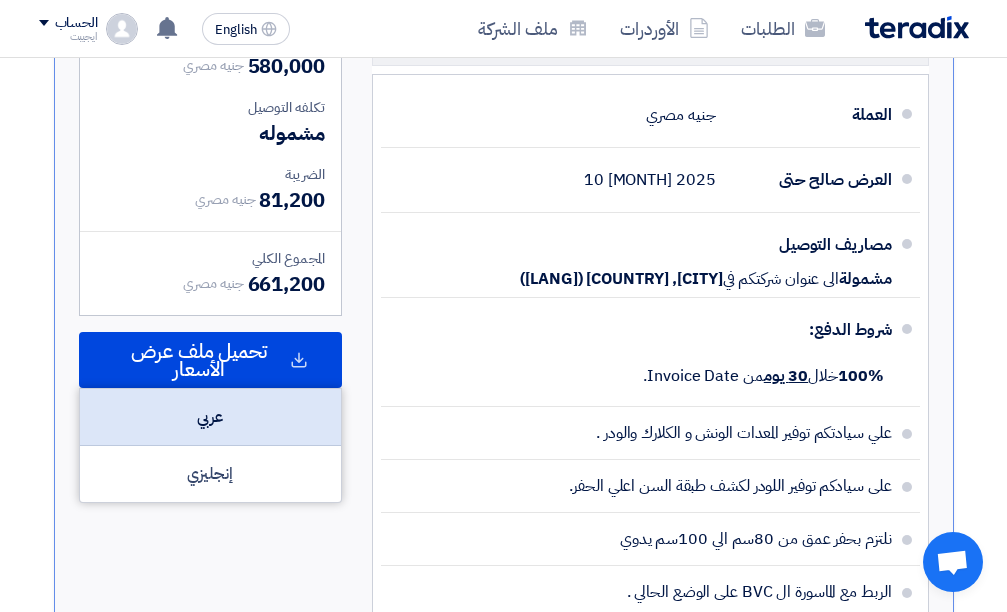 click on "عربي" at bounding box center [210, 417] 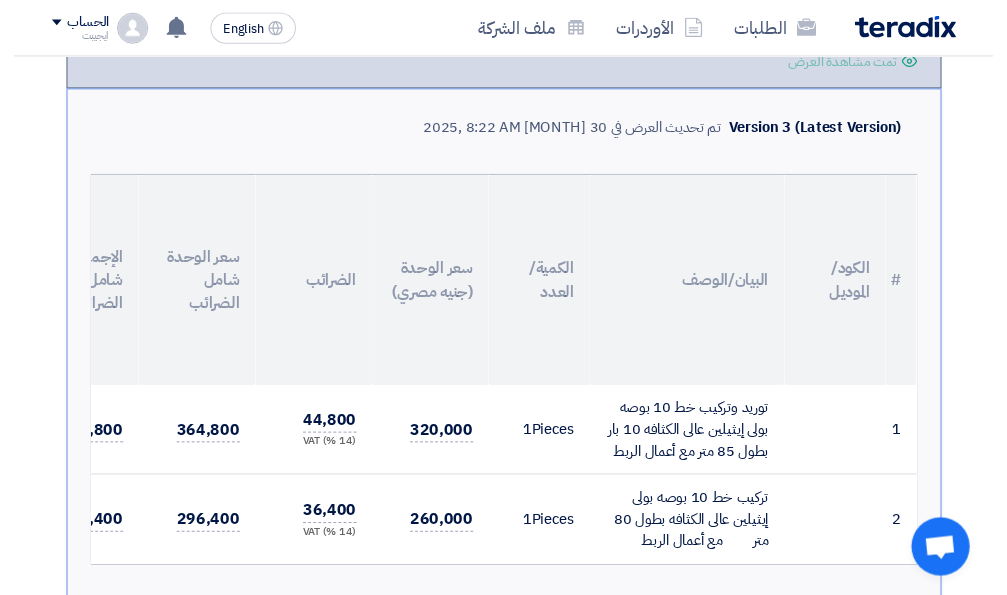 scroll, scrollTop: 0, scrollLeft: 0, axis: both 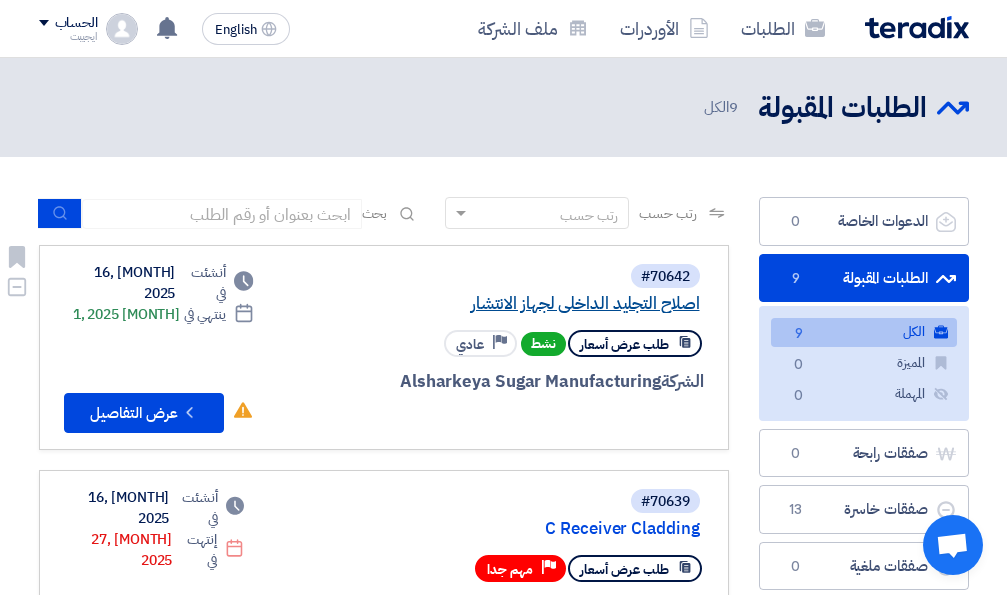 click on "اصلاح التجليد الداخلى لجهاز الانتشار" 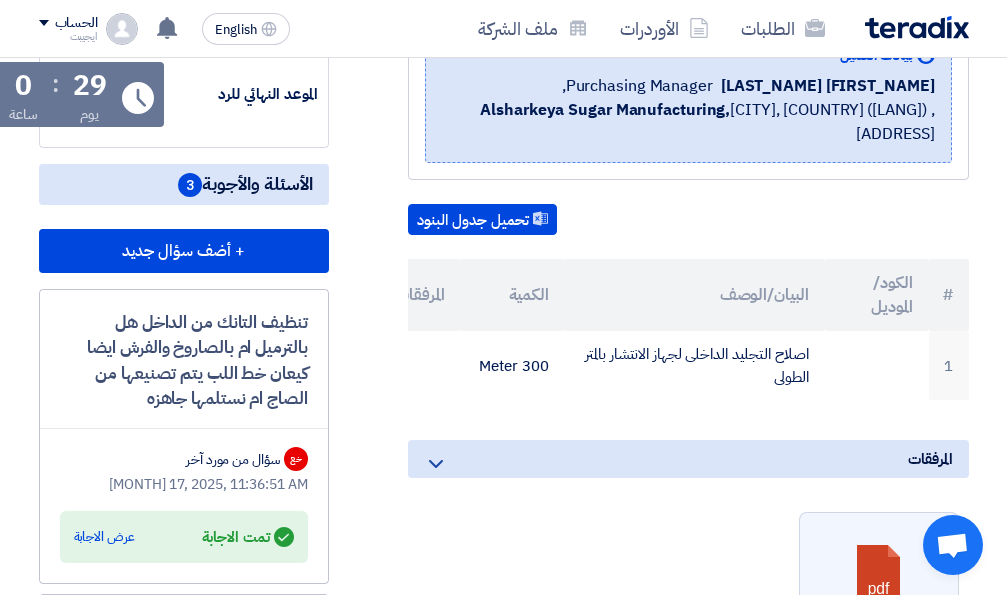 scroll, scrollTop: 400, scrollLeft: 0, axis: vertical 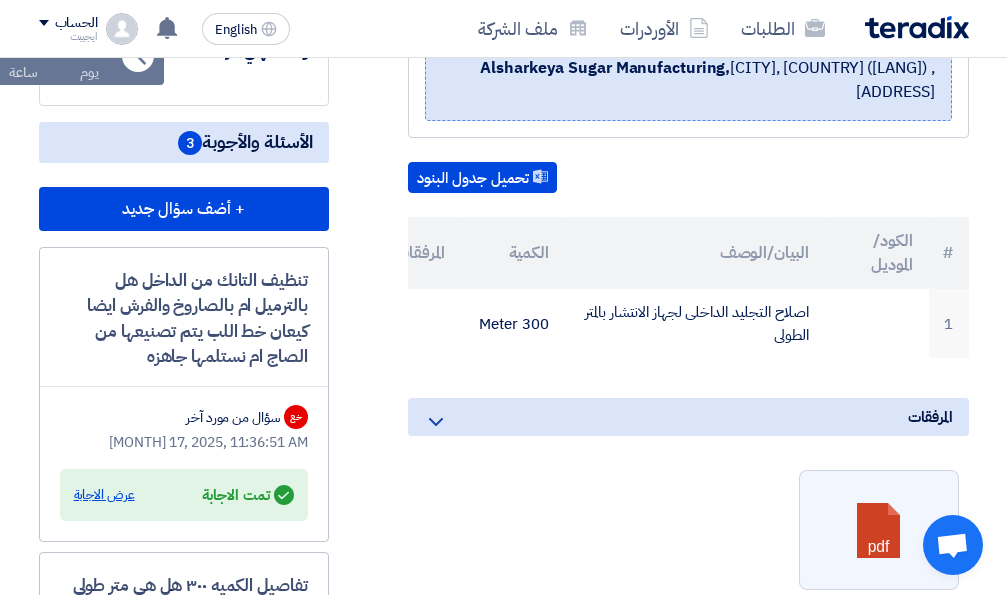 click on "عرض الاجابة" 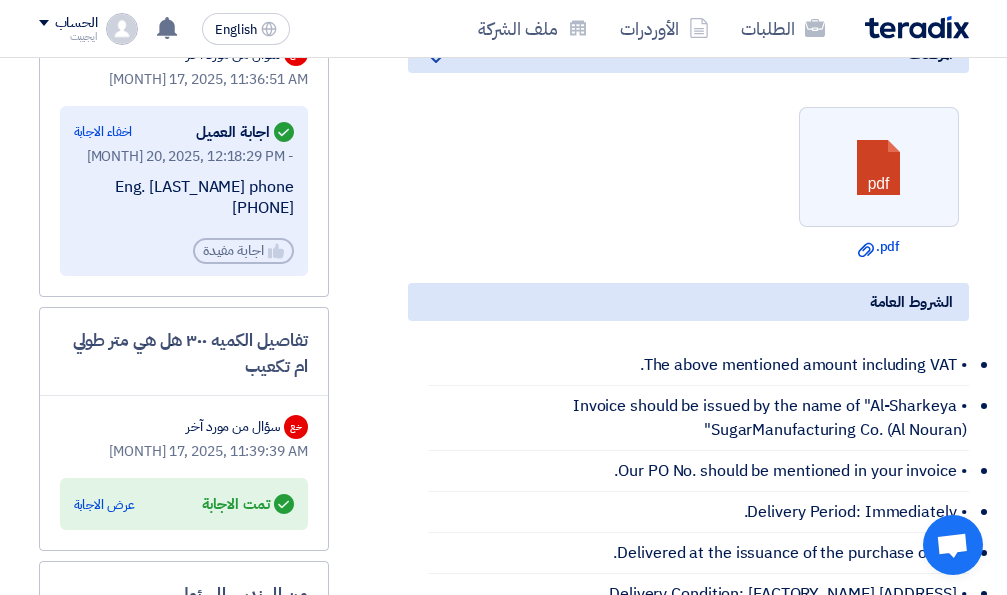 scroll, scrollTop: 800, scrollLeft: 0, axis: vertical 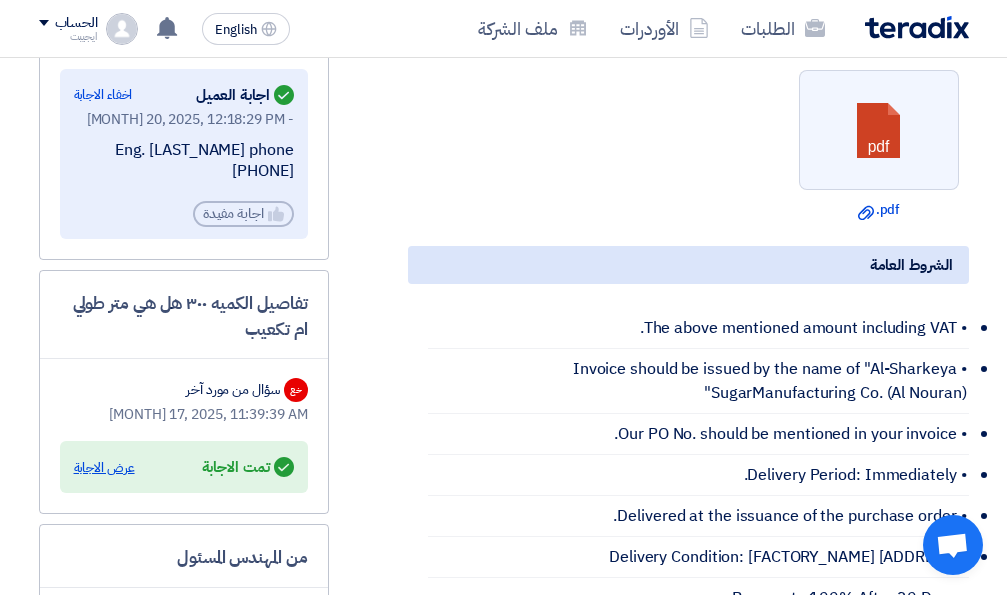 click on "عرض الاجابة" 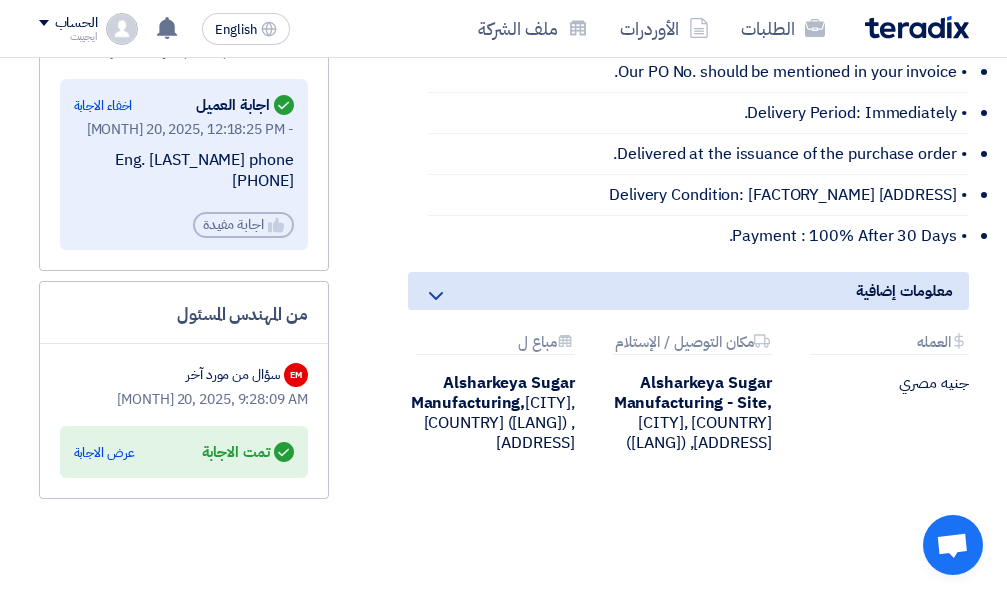 scroll, scrollTop: 1200, scrollLeft: 0, axis: vertical 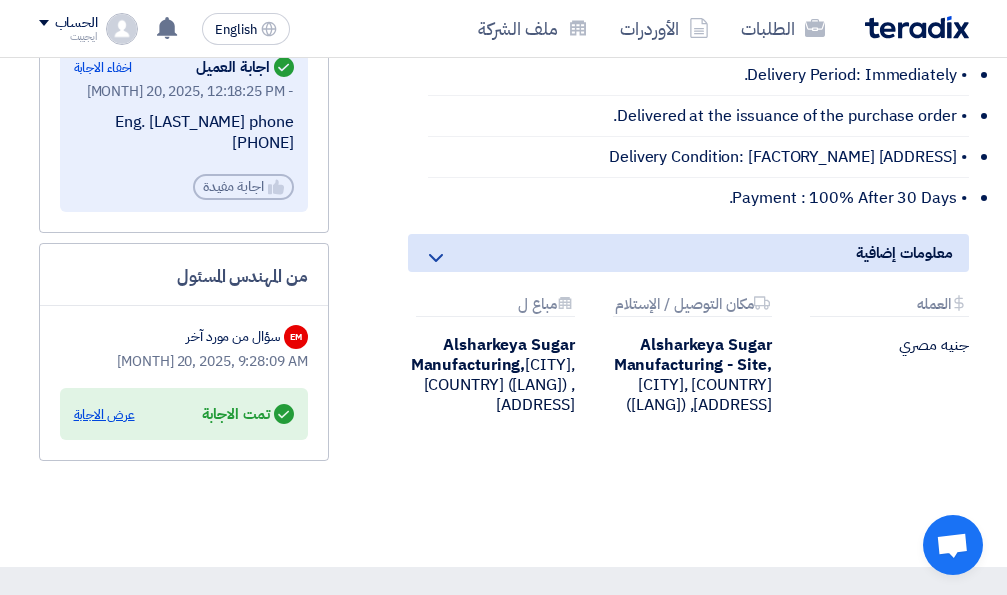 click on "عرض الاجابة" 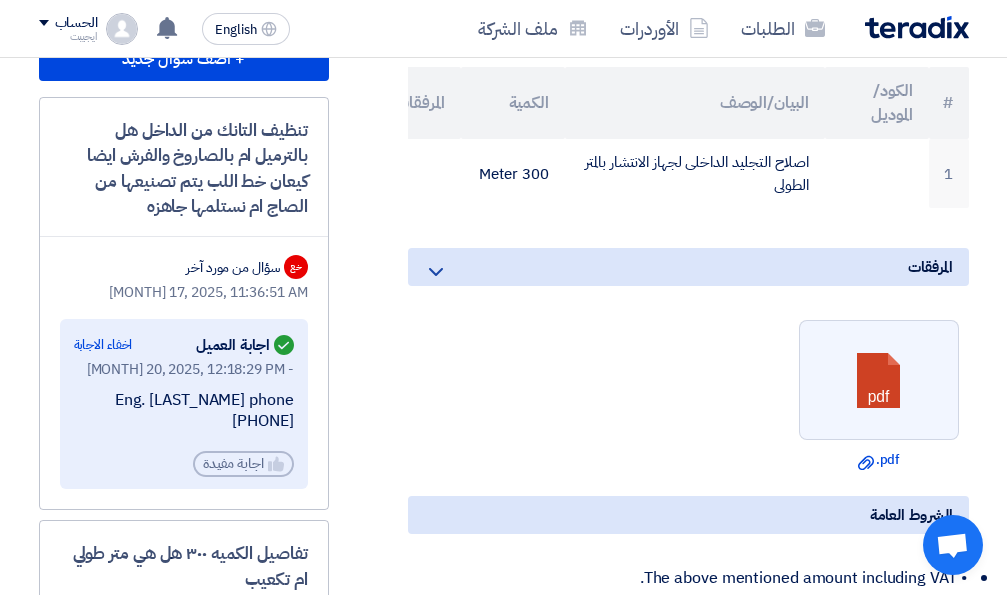 scroll, scrollTop: 600, scrollLeft: 0, axis: vertical 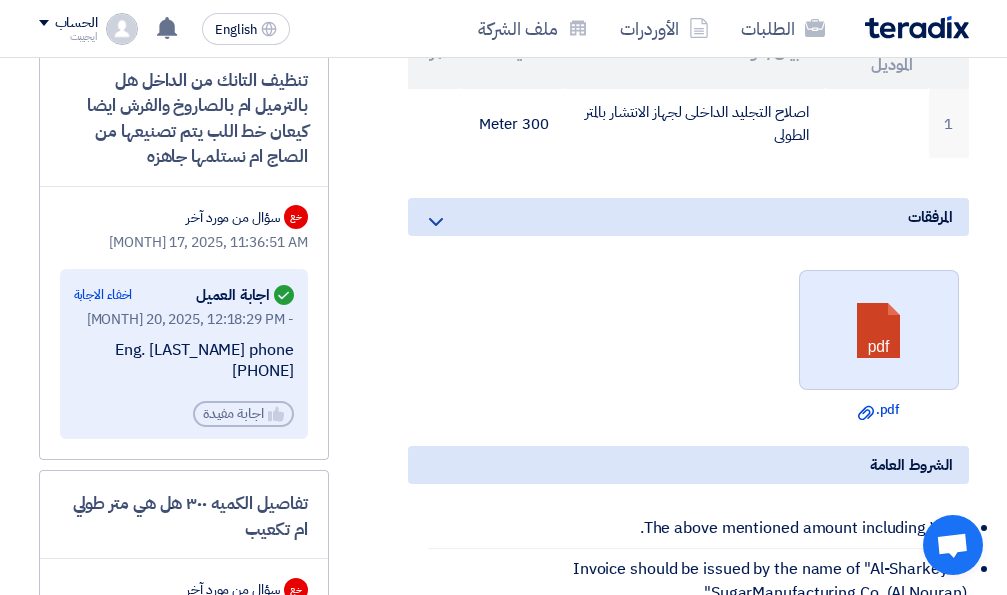 click at bounding box center [880, 331] 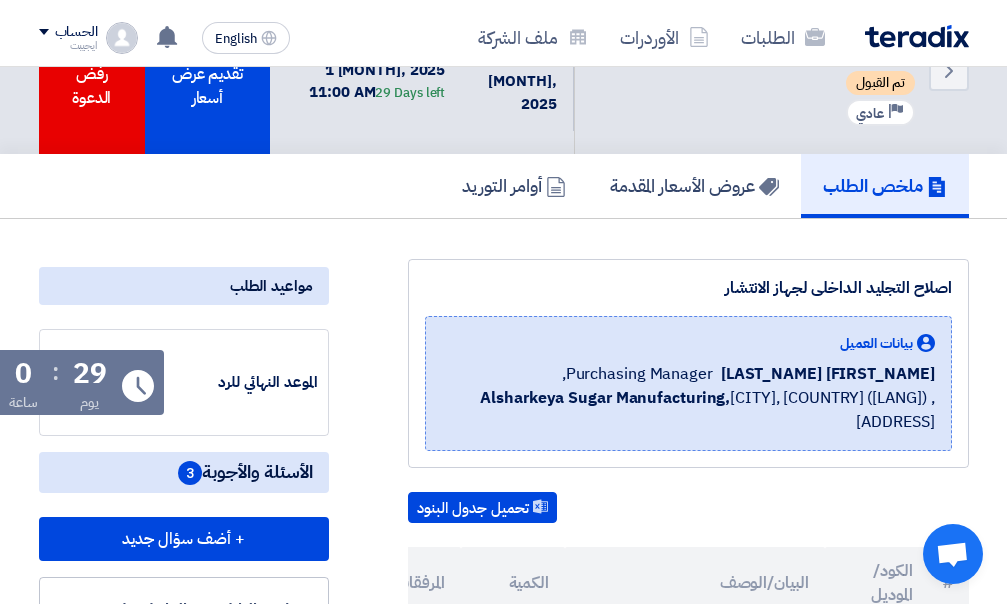 scroll, scrollTop: 0, scrollLeft: 0, axis: both 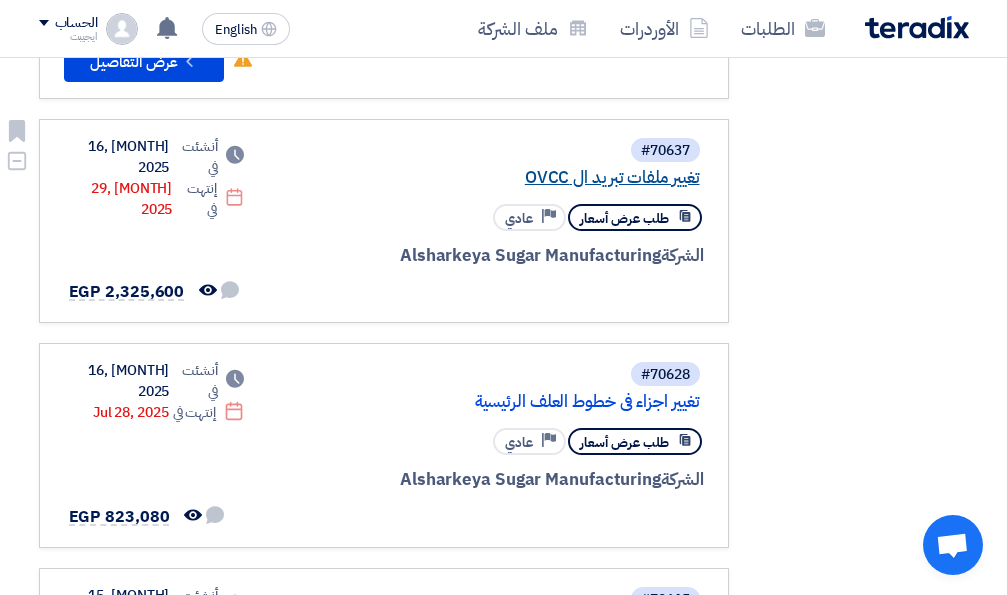 click on "تغيير ملفات تبريد ال OVCC" 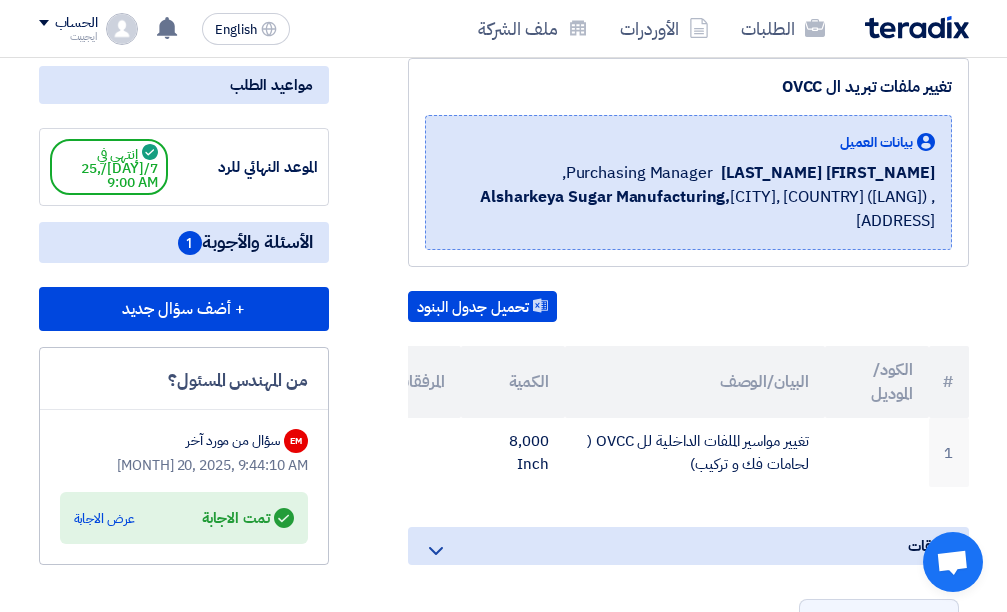 scroll, scrollTop: 300, scrollLeft: 0, axis: vertical 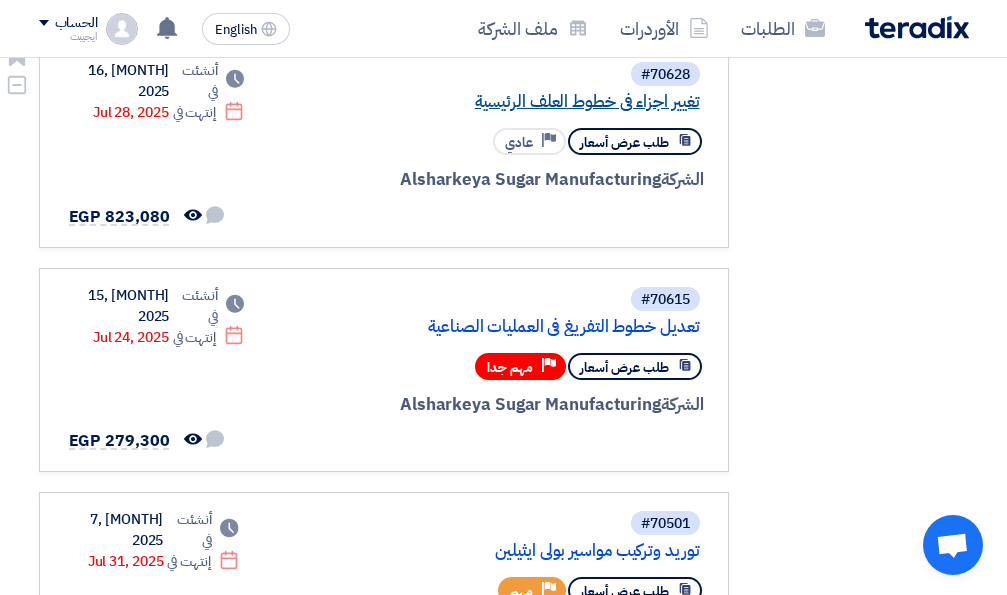 click on "تغيير اجزاء فى خطوط العلف الرئيسية" 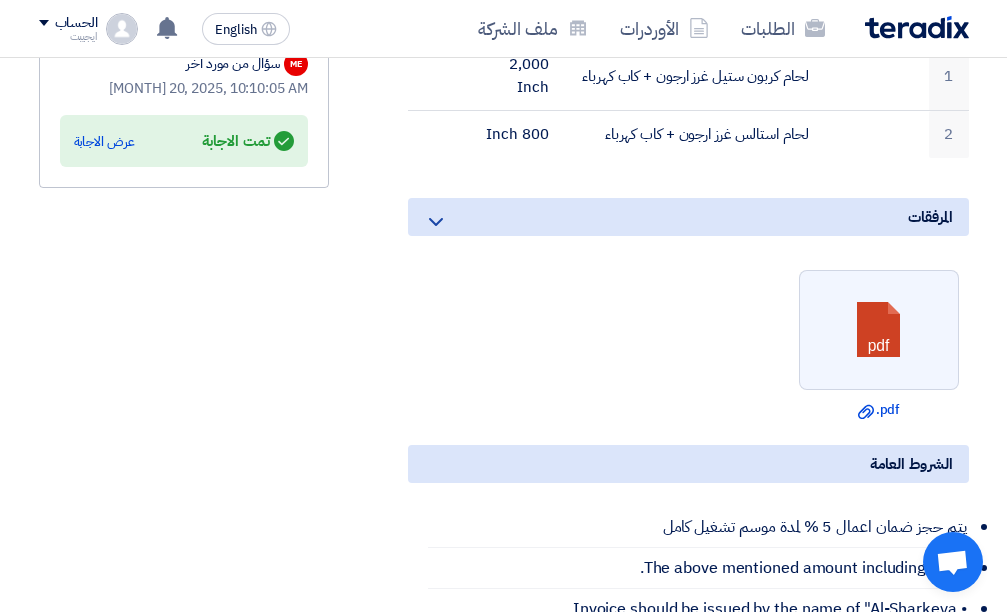 scroll, scrollTop: 700, scrollLeft: 0, axis: vertical 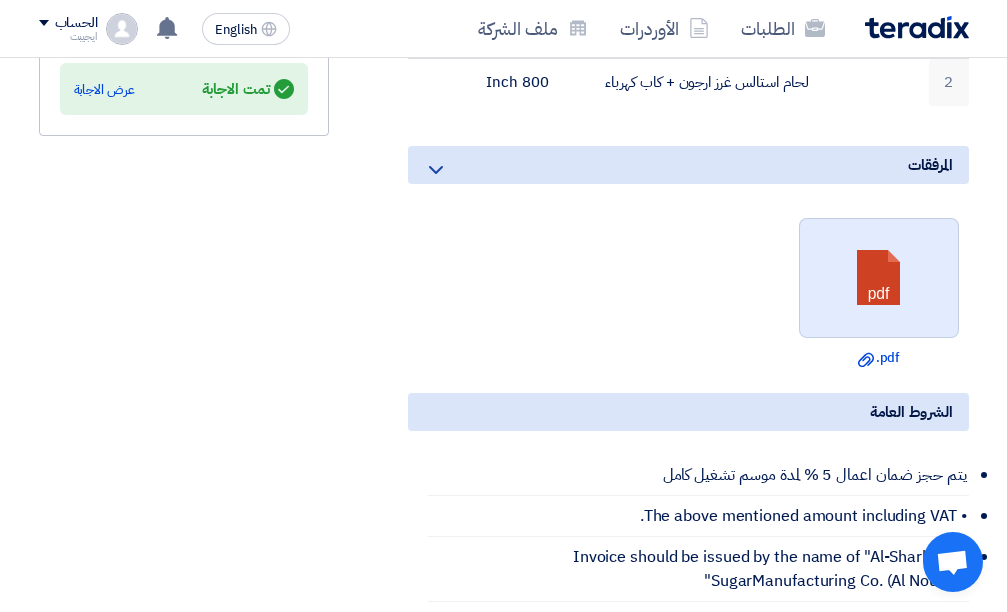 click at bounding box center (880, 279) 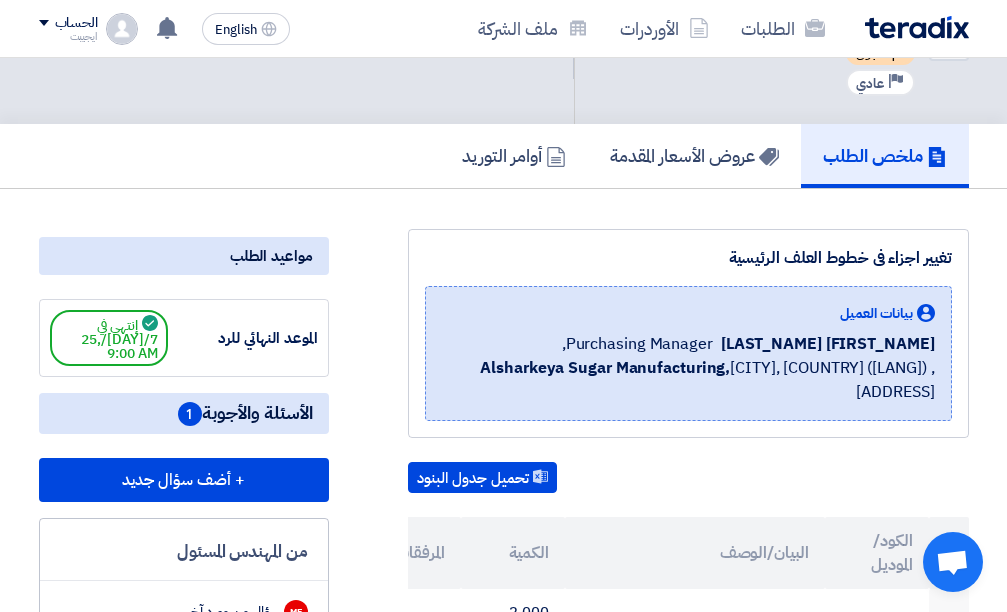 scroll, scrollTop: 0, scrollLeft: 0, axis: both 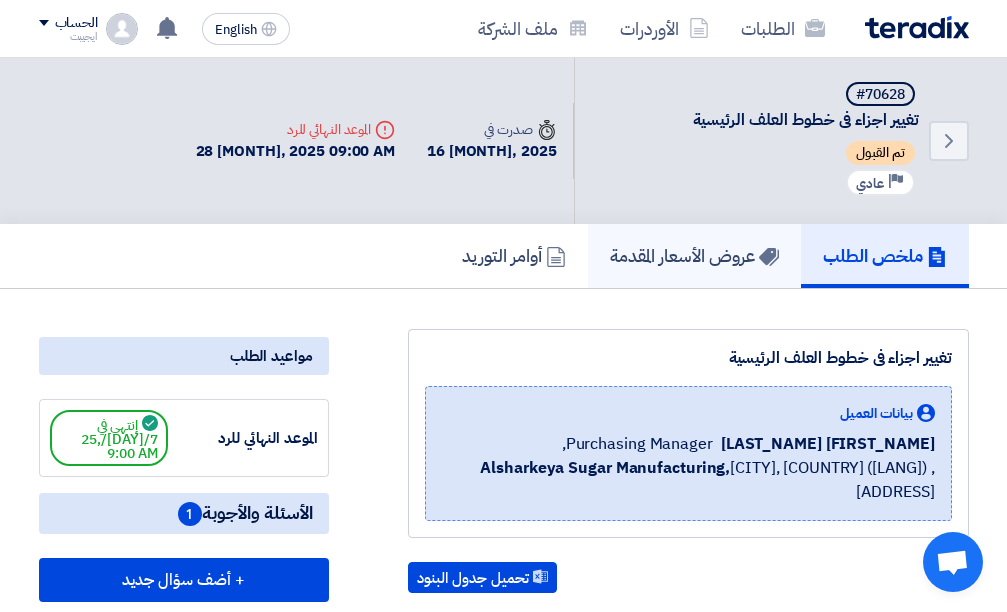 click on "عروض الأسعار المقدمة" 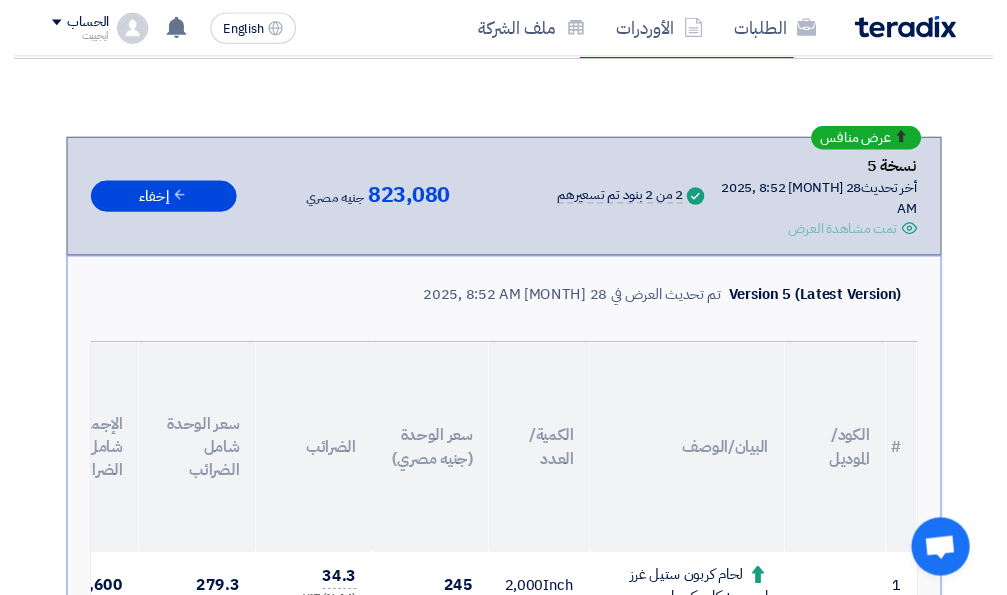scroll, scrollTop: 0, scrollLeft: 0, axis: both 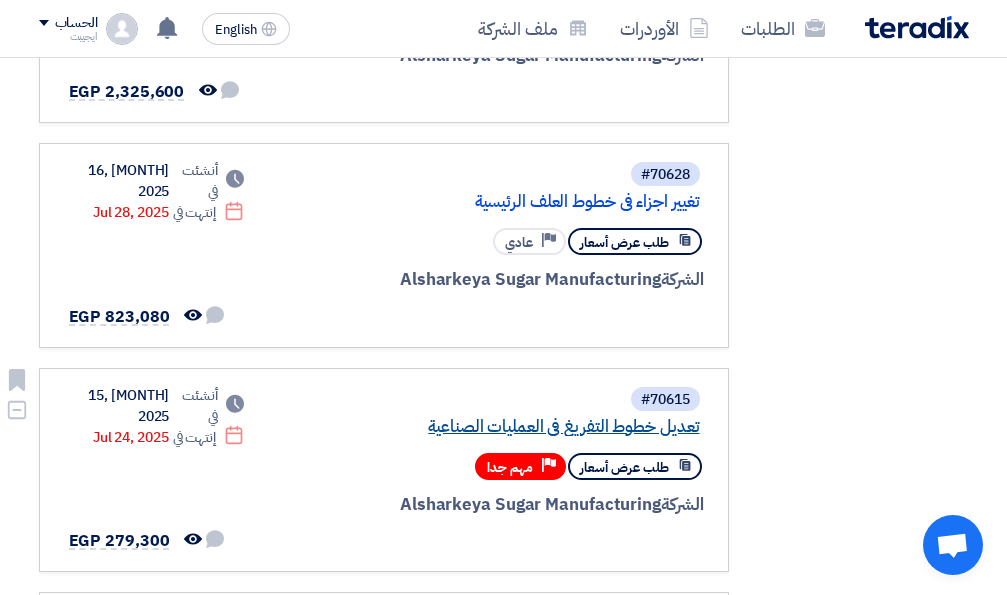 click on "تعديل خطوط التفريغ فى العمليات الصناعية" 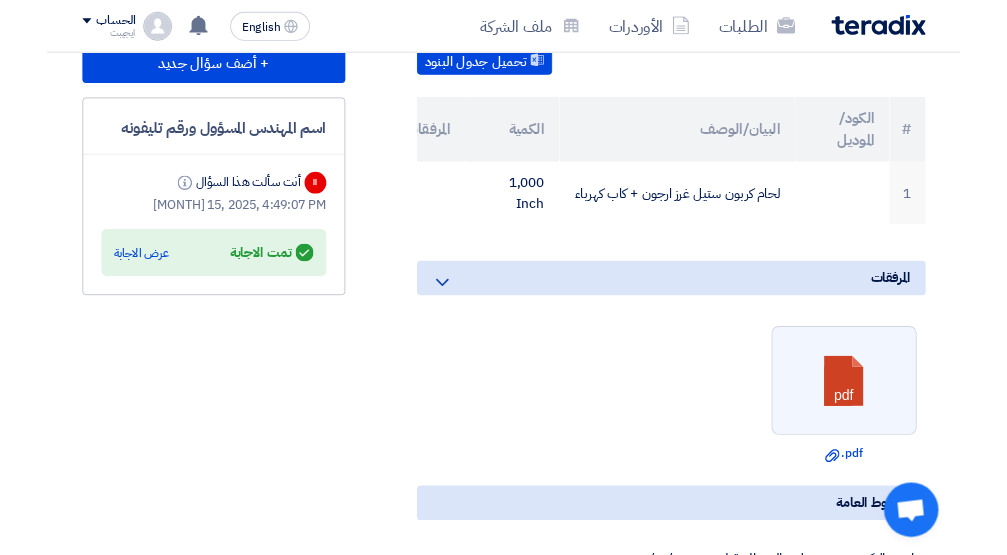 scroll, scrollTop: 700, scrollLeft: 0, axis: vertical 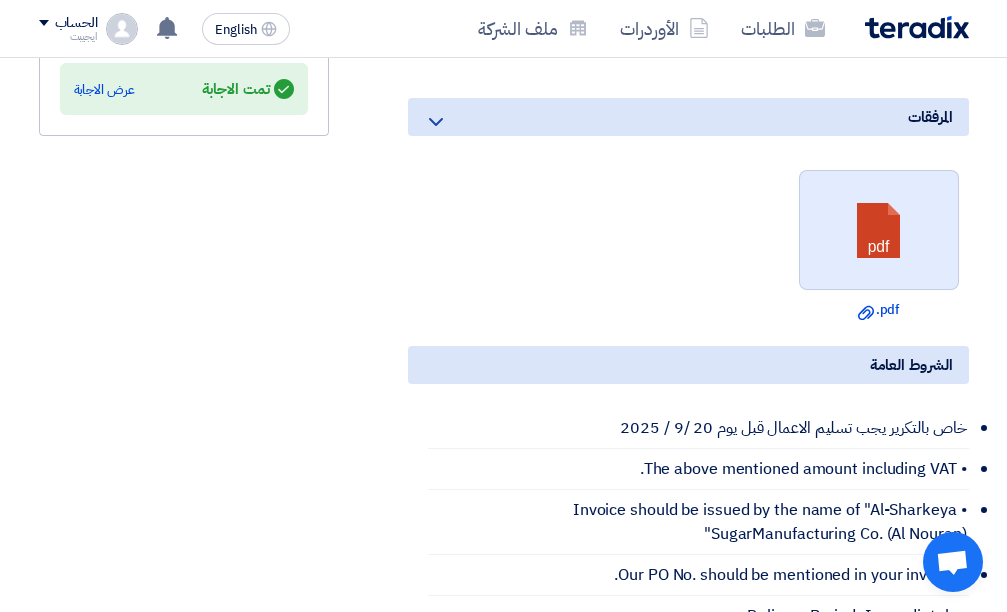 click at bounding box center [880, 231] 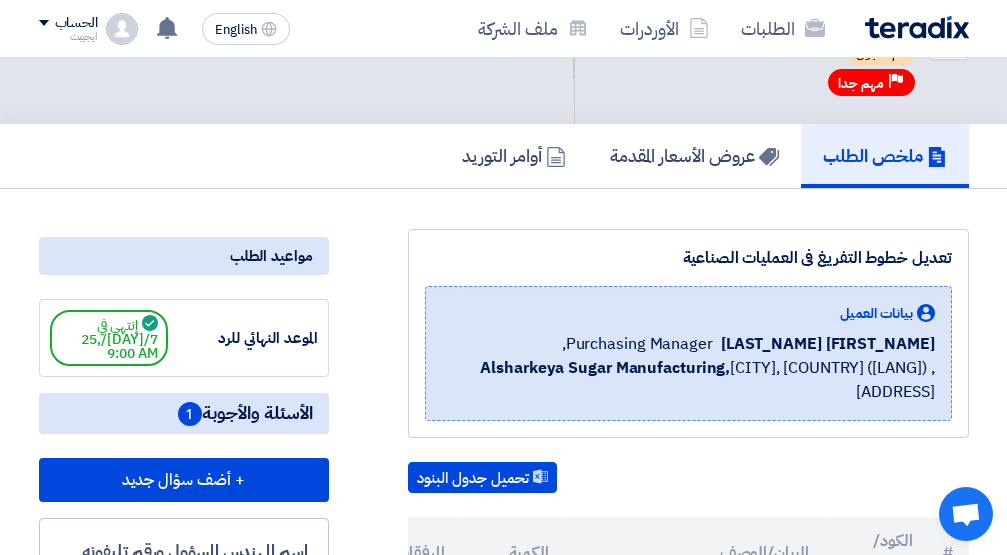 scroll, scrollTop: 0, scrollLeft: 0, axis: both 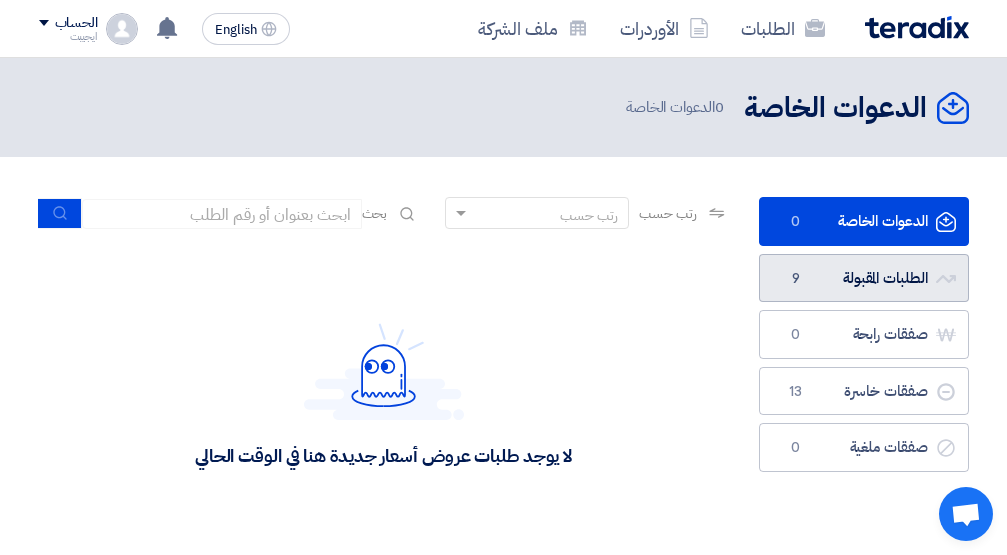 click on "الطلبات المقبولة
الطلبات المقبولة
9" 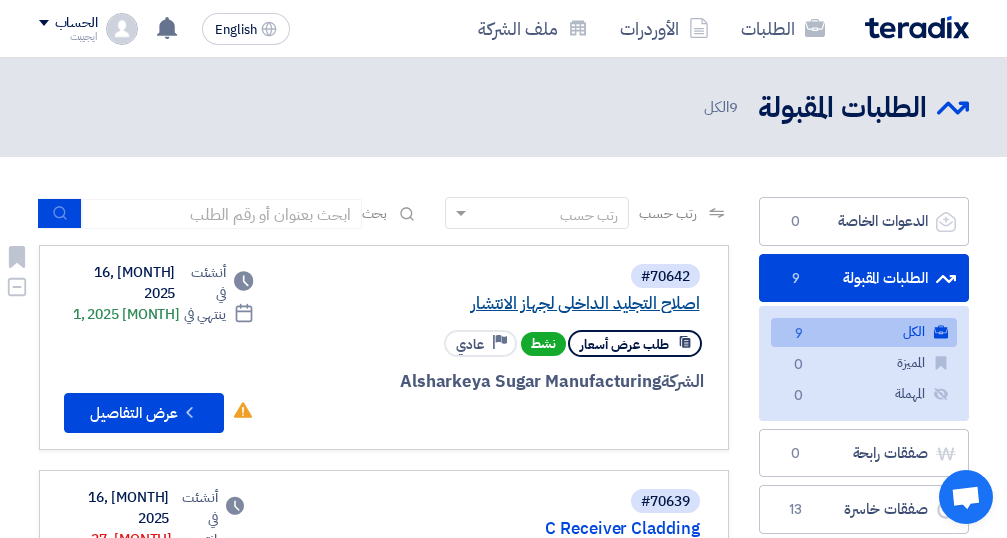 click on "اصلاح التجليد الداخلى لجهاز الانتشار" 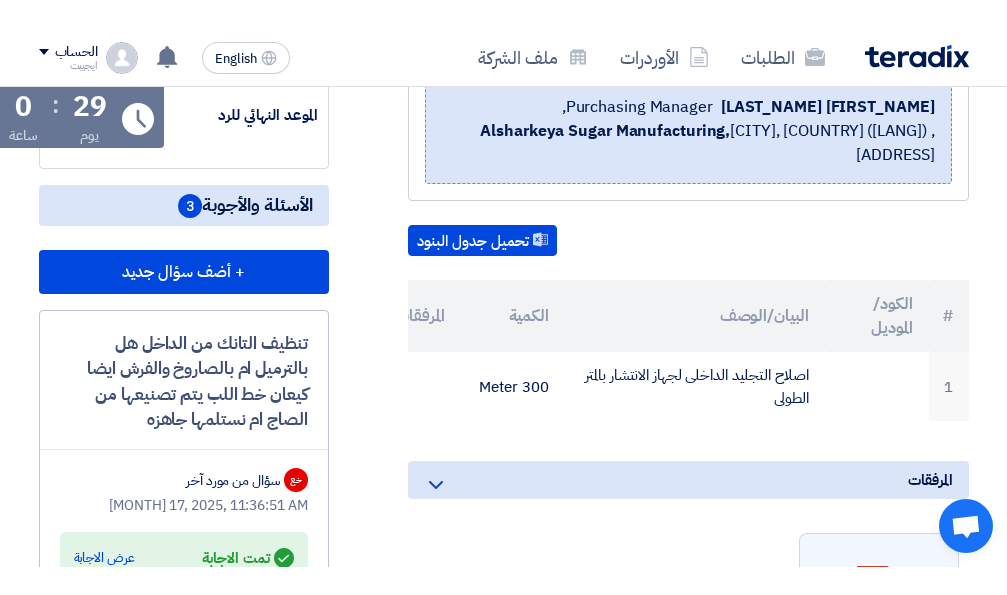 scroll, scrollTop: 700, scrollLeft: 0, axis: vertical 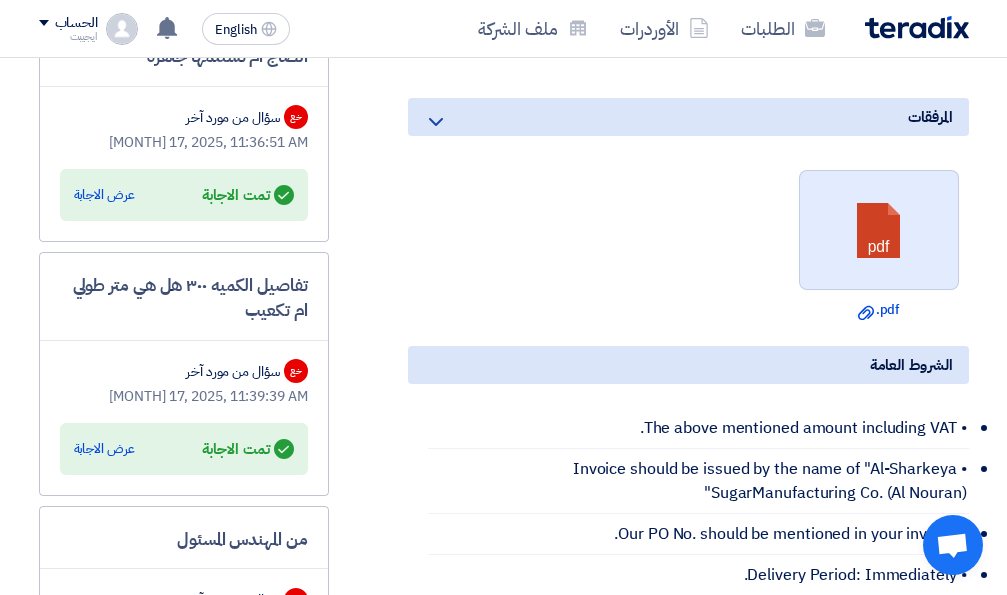click at bounding box center [880, 231] 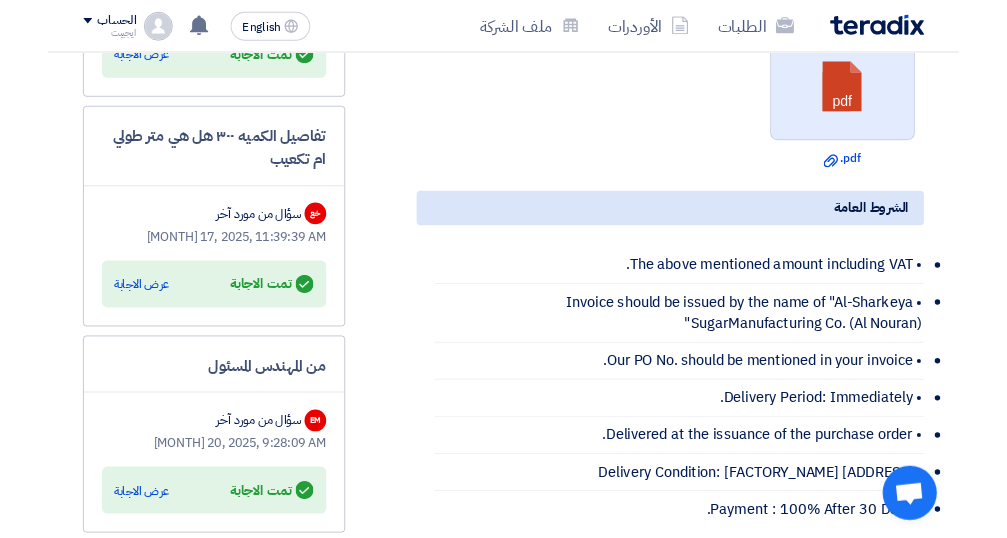 scroll, scrollTop: 800, scrollLeft: 0, axis: vertical 